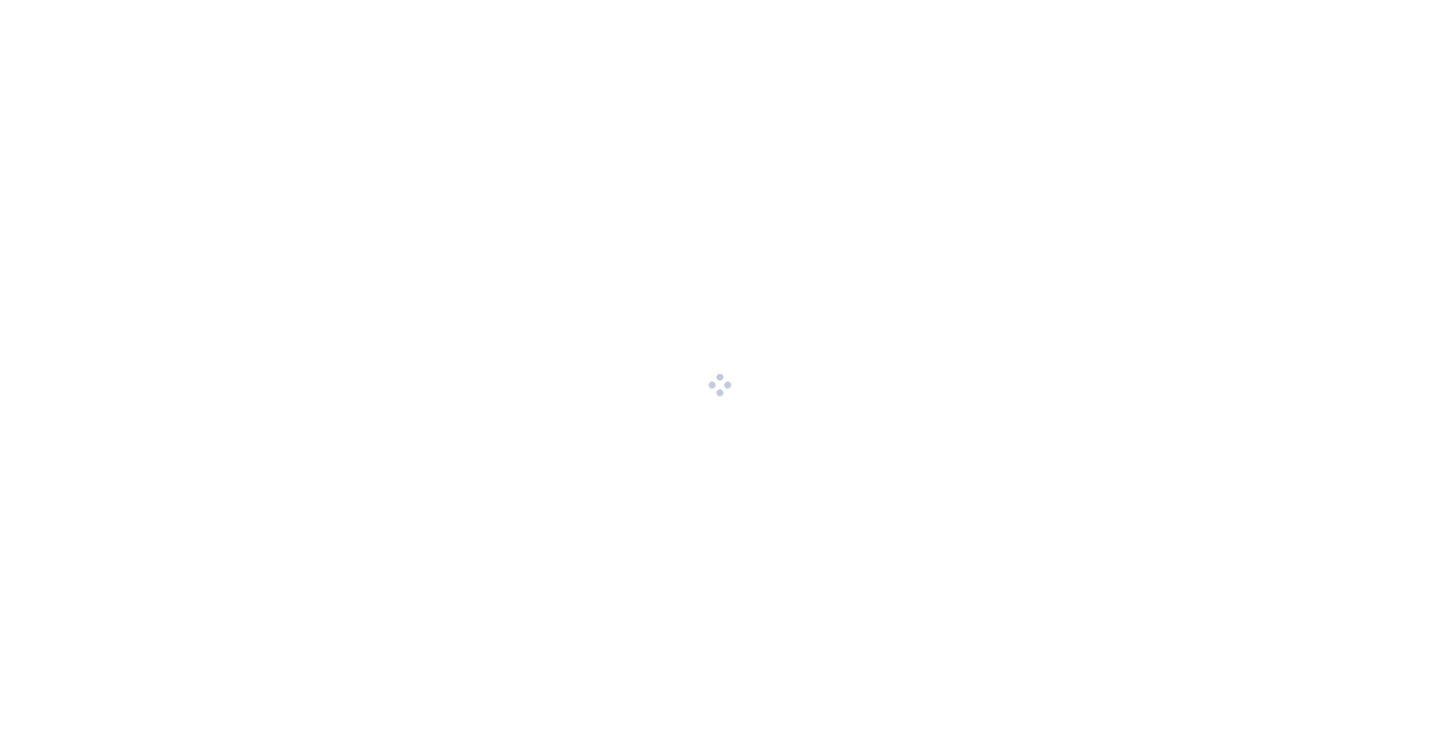scroll, scrollTop: 0, scrollLeft: 0, axis: both 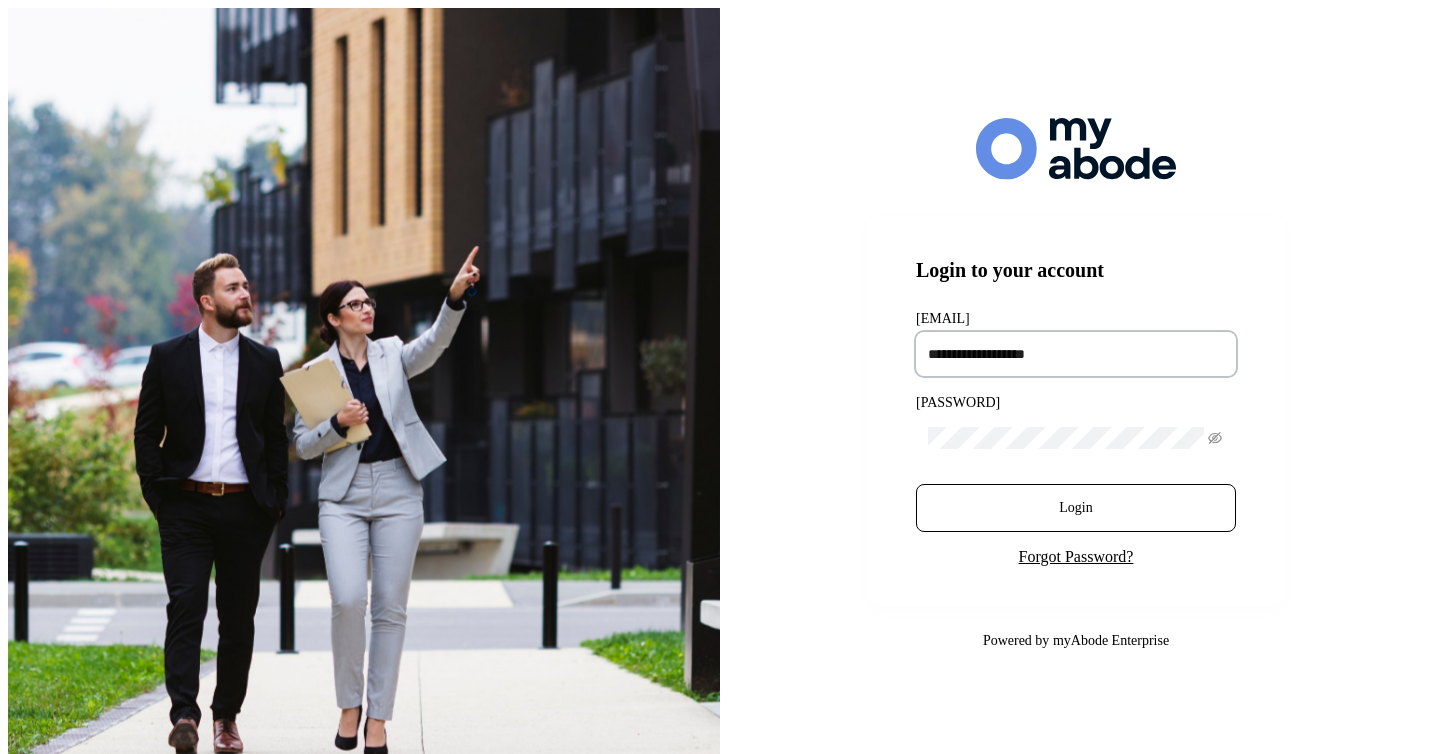 click at bounding box center [1076, 354] 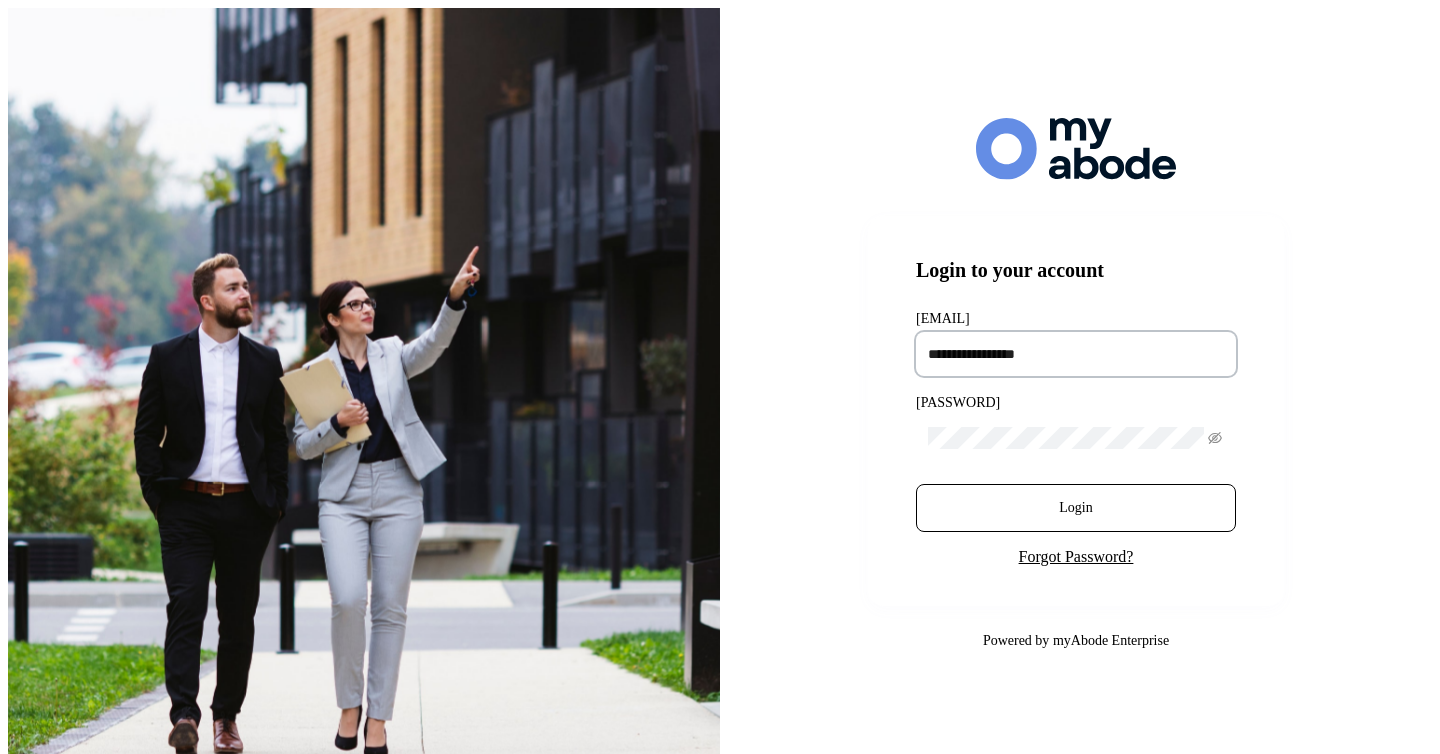 type on "**********" 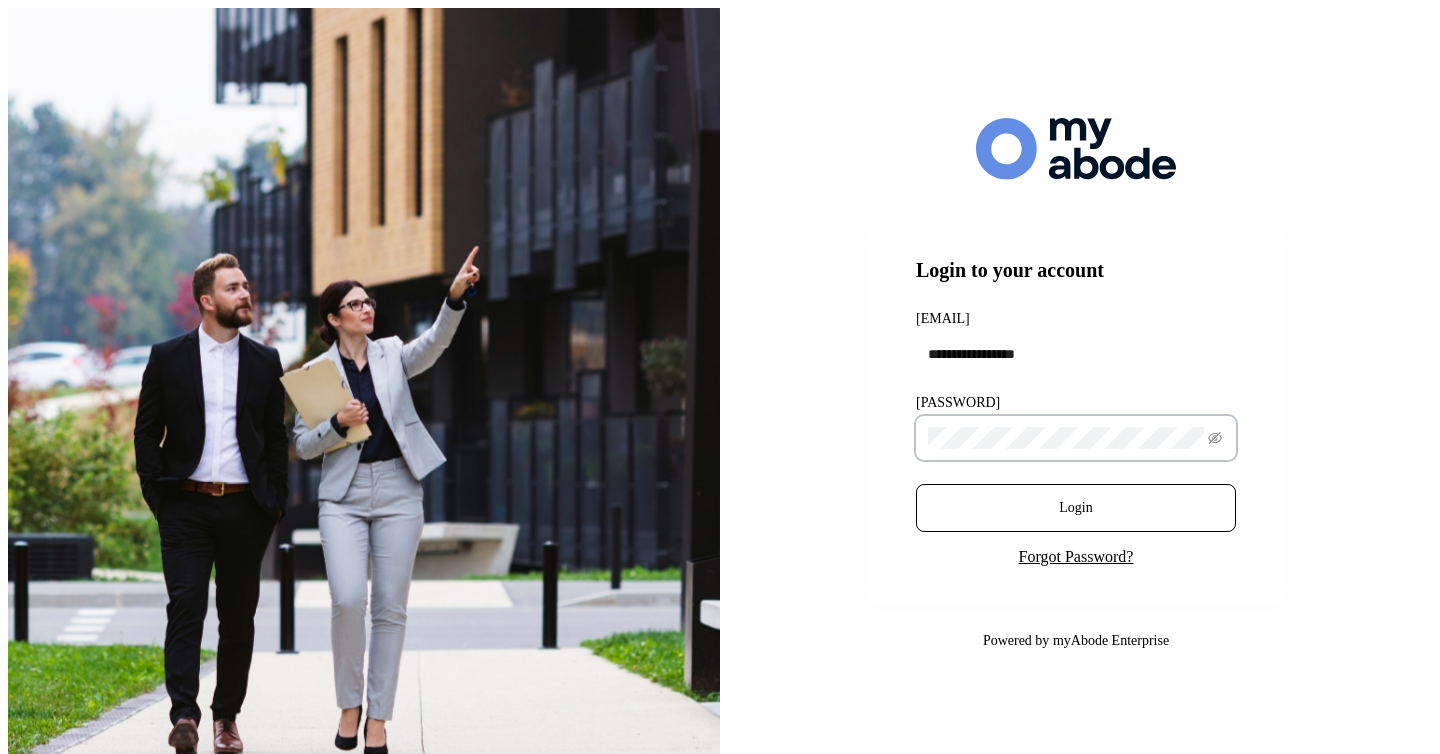 click on "Login" at bounding box center [1076, 508] 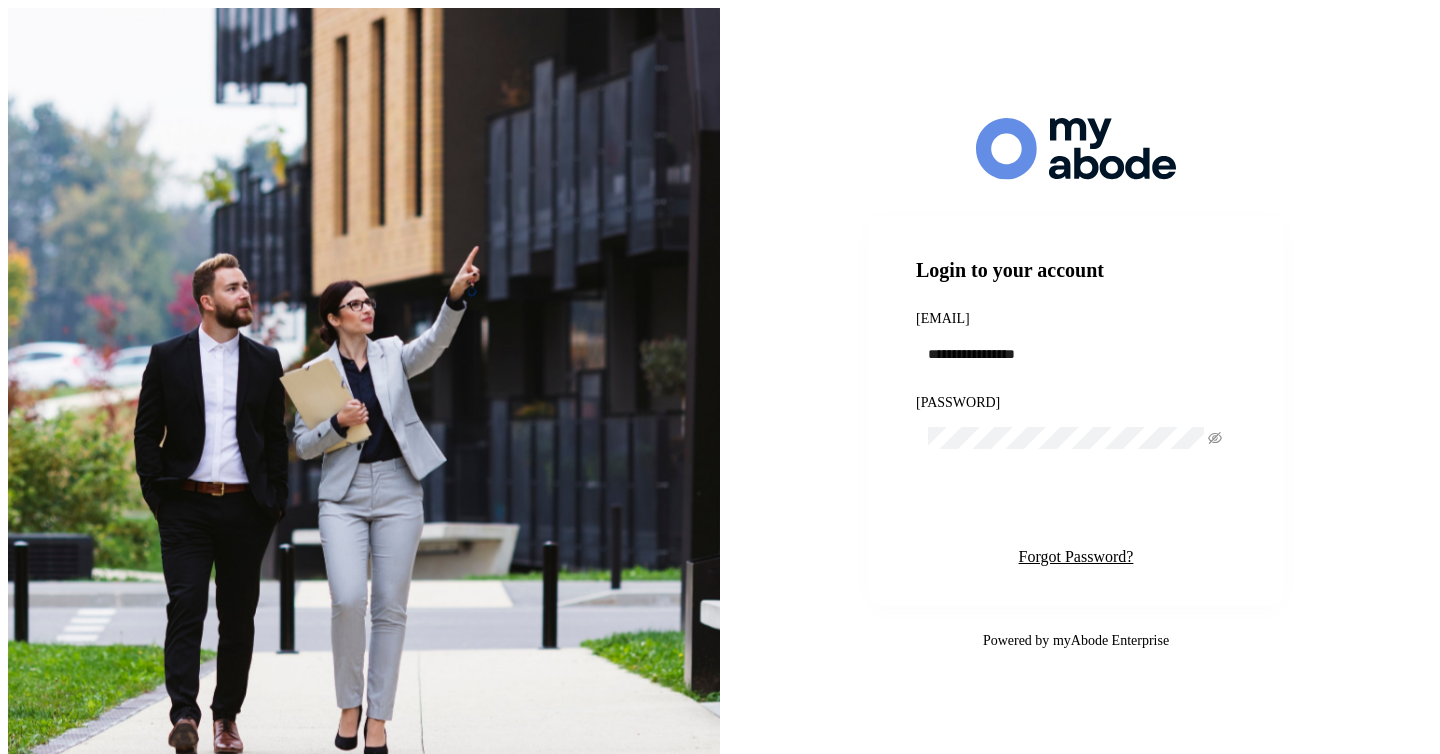 click on "Login" at bounding box center [1076, 508] 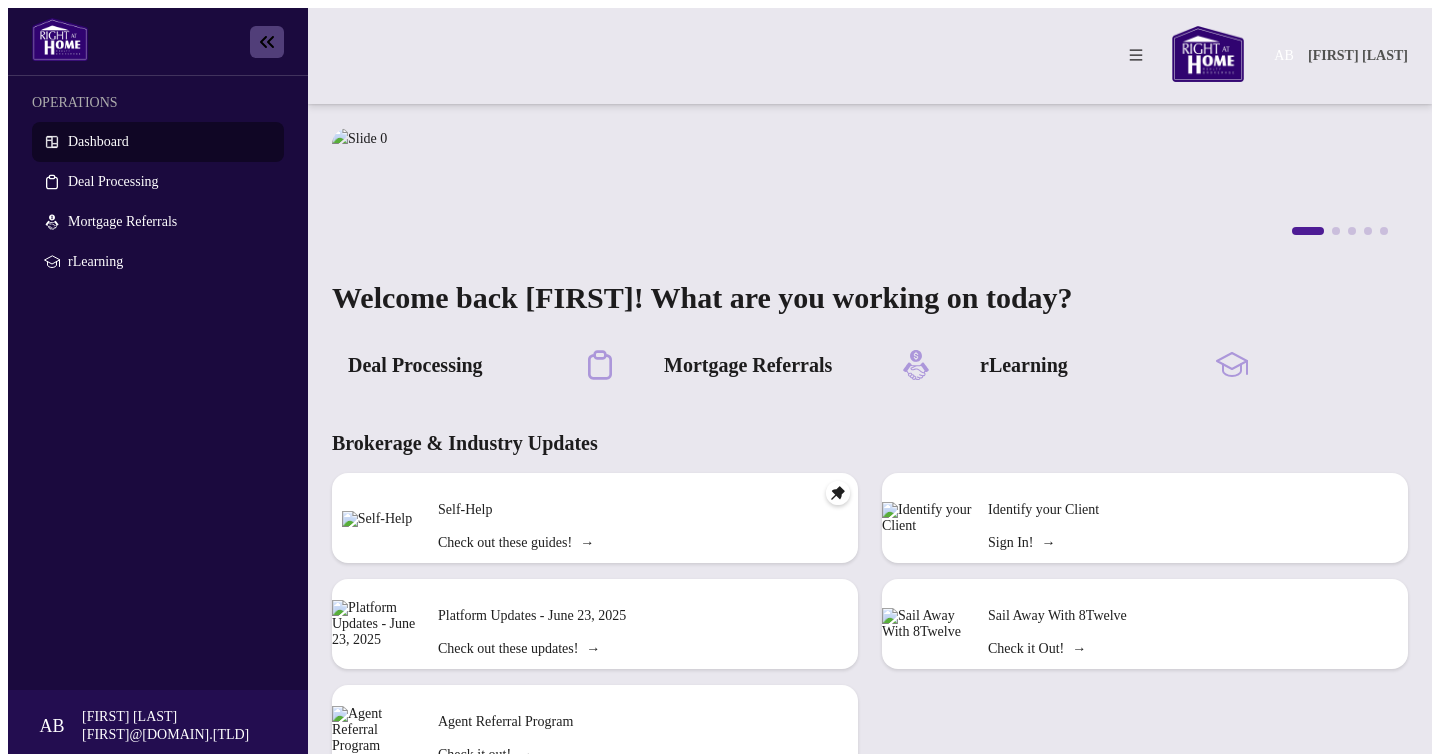 scroll, scrollTop: 0, scrollLeft: 0, axis: both 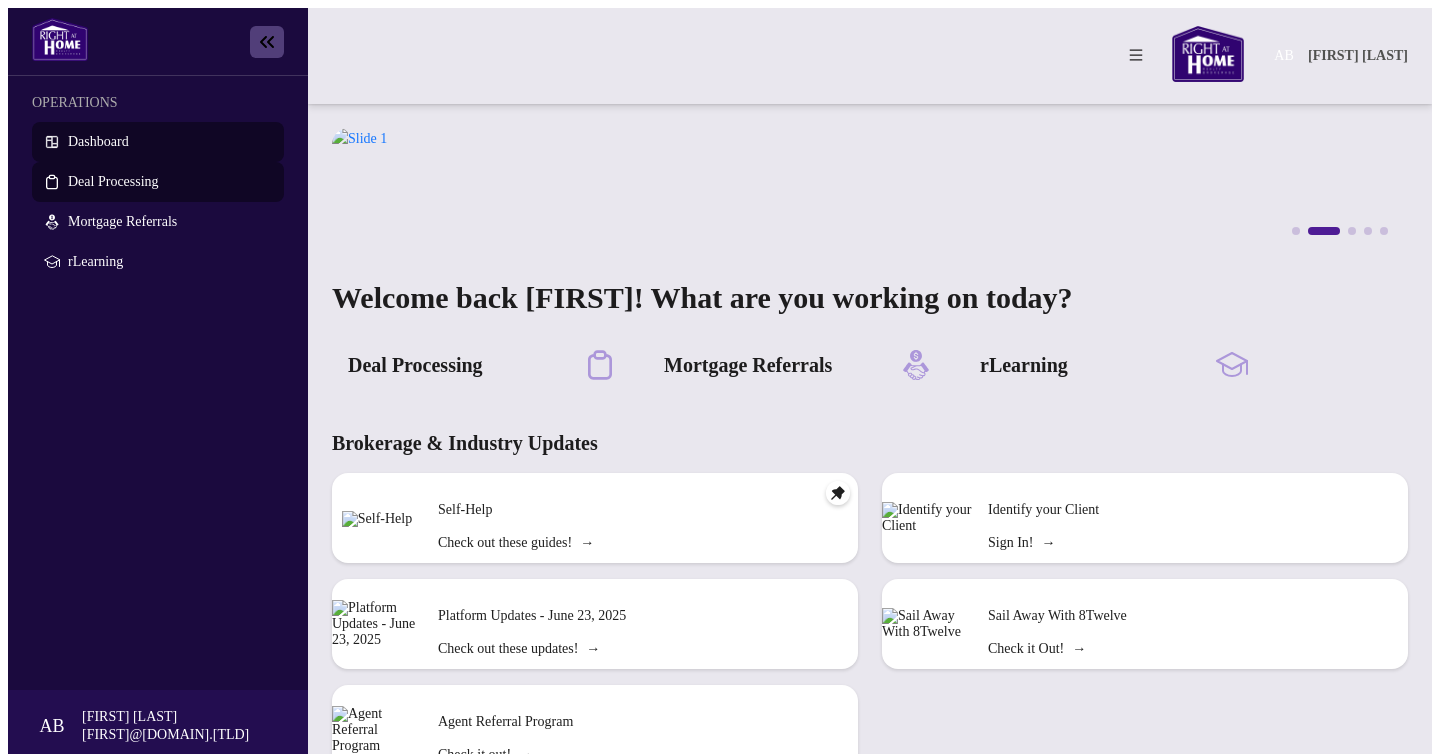 click on "Deal Processing" at bounding box center [113, 181] 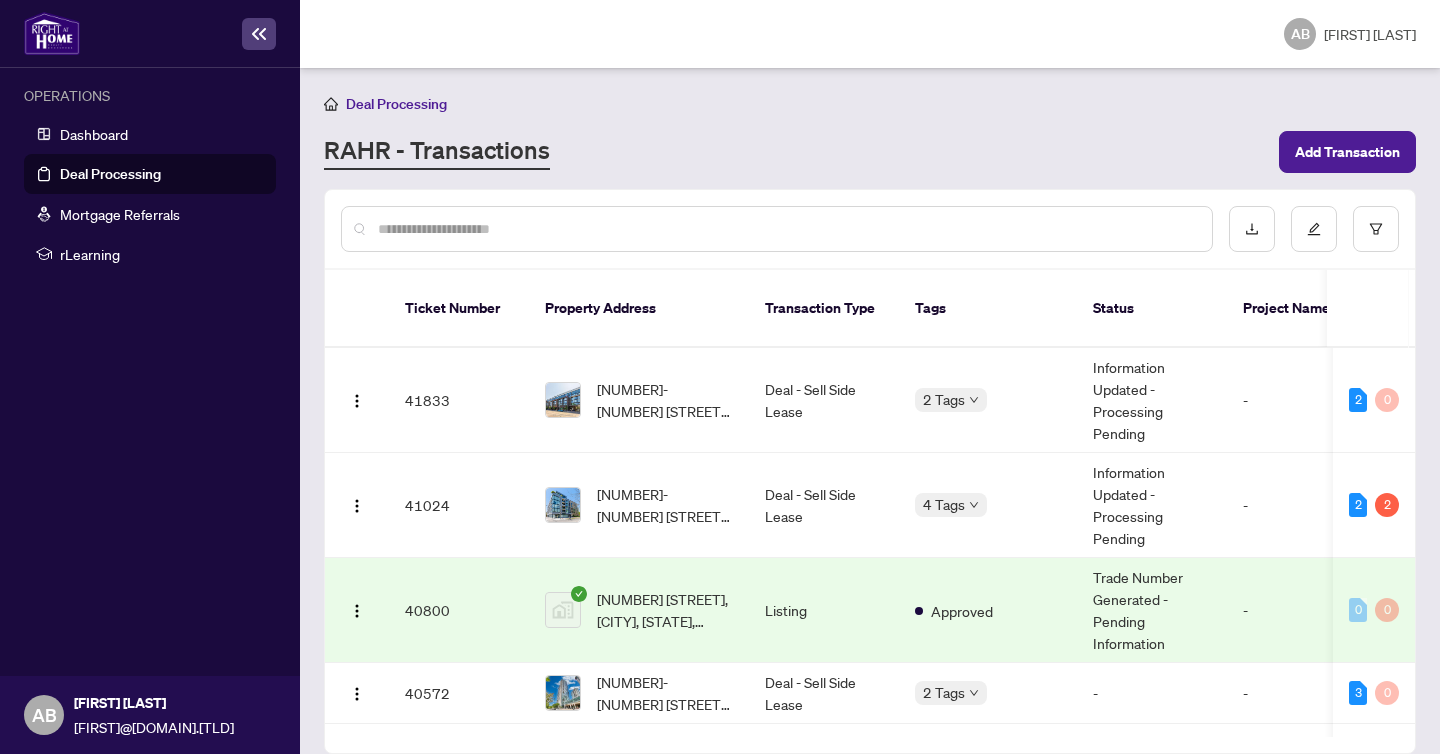 click on "[NUMBER] [STREET], [CITY], [STATE], [COUNTRY]" at bounding box center [665, 610] 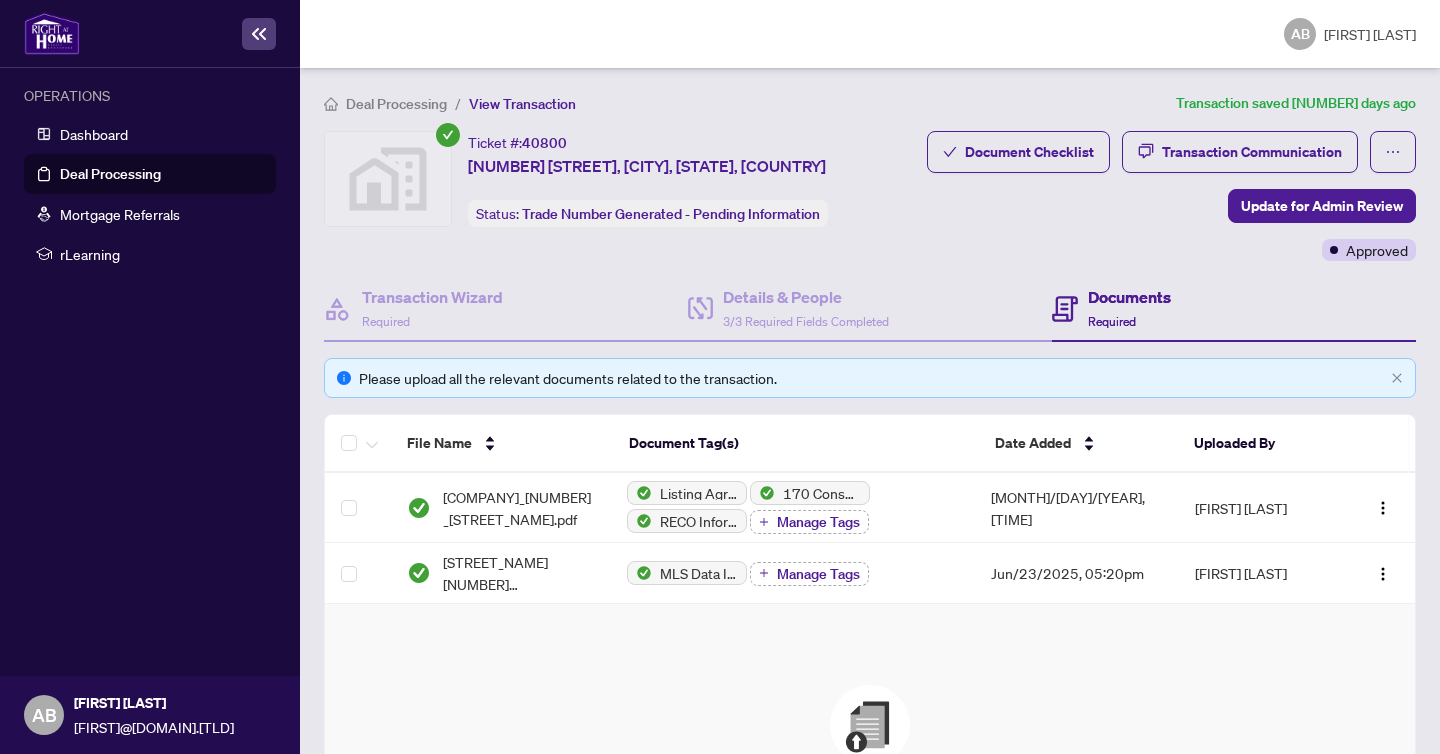 click on "Deal Processing" at bounding box center [396, 104] 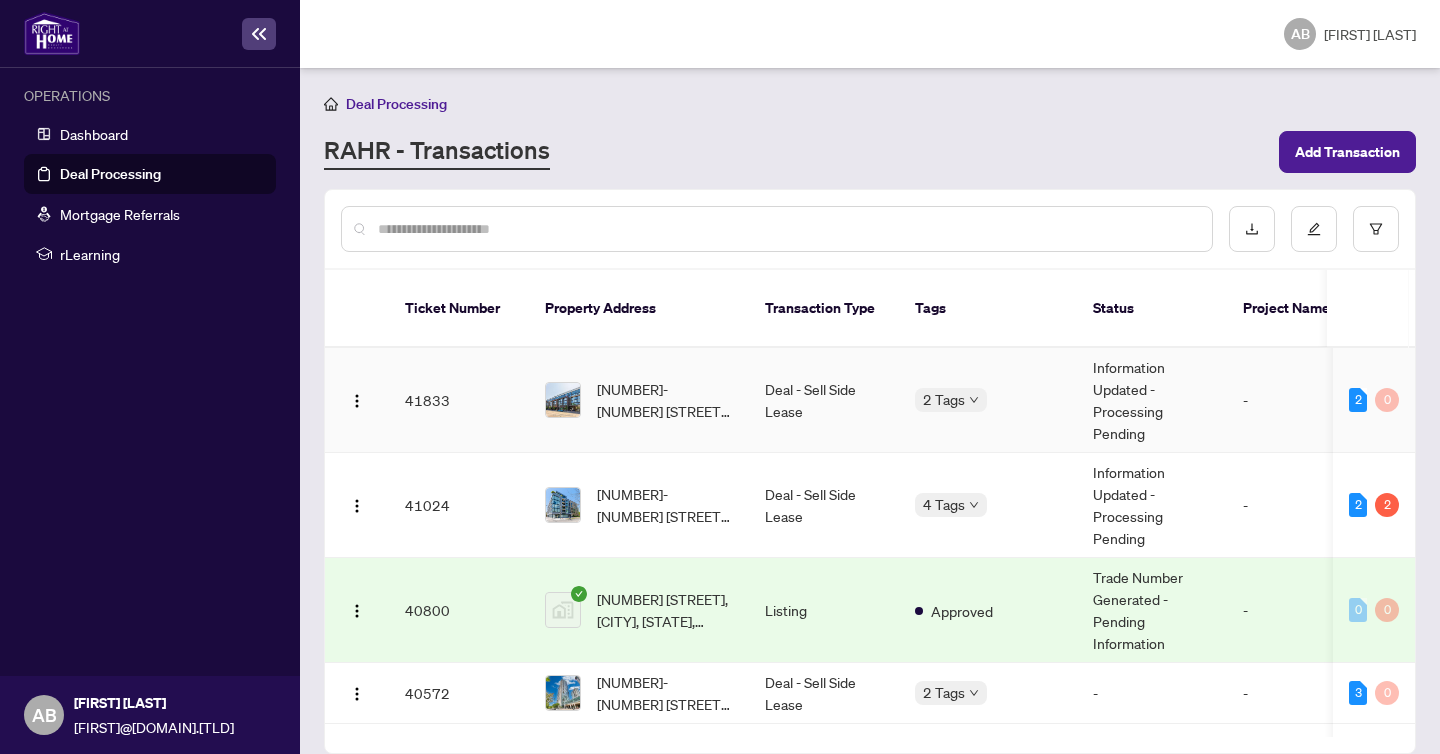 click on "41833 316-897 College St, Toronto, Ontario M6H 2C2, Canada Deal - Sell Side Lease 2 Tags Information Updated - Processing Pending - C12193150 - - Alex Balikoti Jul/01/2025 Jul/01/2025 2 0 41024 202-130 Rusholme Rd, Toronto, Ontario M6H 2Y7, Canada Deal - Sell Side Lease 4 Tags Information Updated - Processing Pending - C12207438 - 2509252 Alex Balikoti Jul/01/2025 Jun/25/2025 2 2 40800 1071 Craven Road, Toronto, ON, Canada Listing Approved Trade Number Generated - Pending Information - E12240966 - - Aninda Paul Jun/24/2025 Jun/23/2025 0 0 40572 404-215 Fort York Blvd, Toronto, Ontario M5V 4A2, Canada Deal - Sell Side Lease 2 Tags - - C12226560" at bounding box center (720, 377) 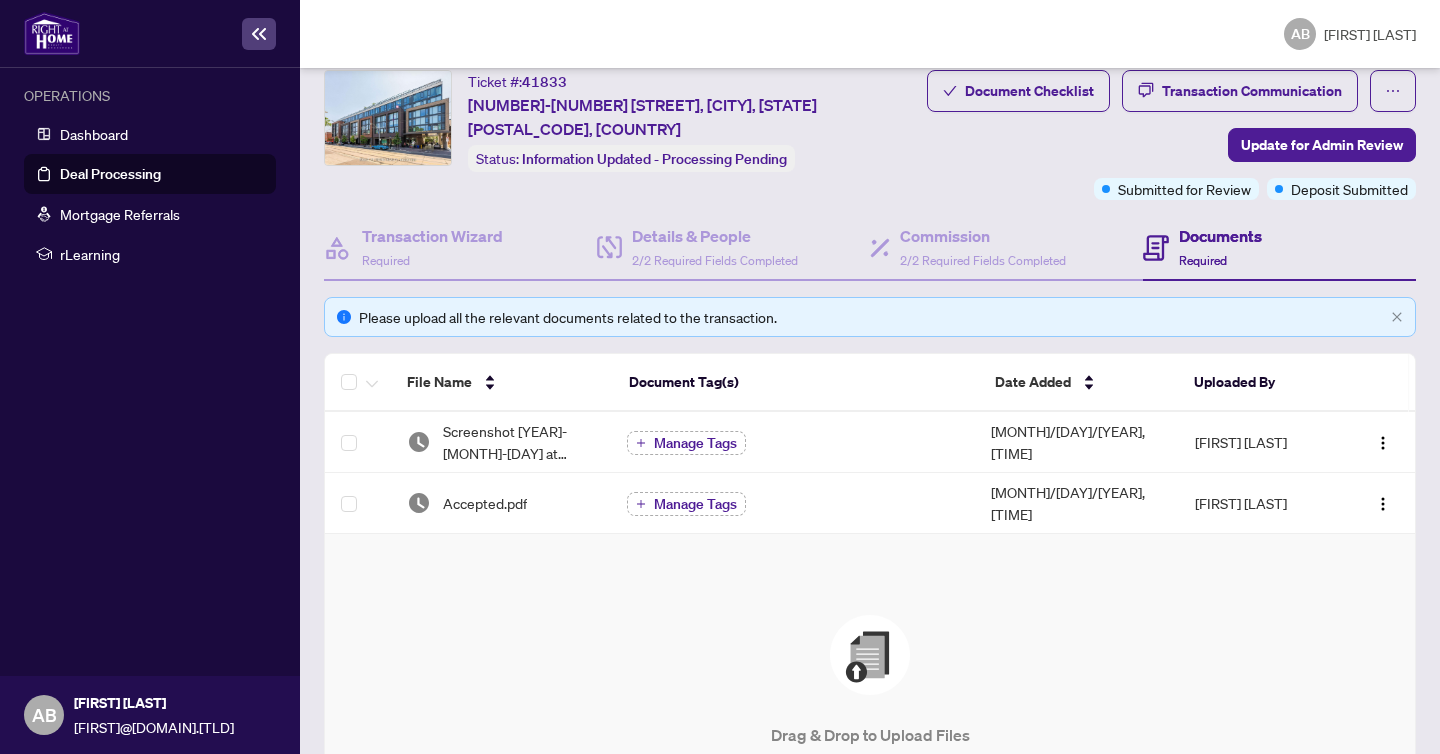 scroll, scrollTop: 0, scrollLeft: 0, axis: both 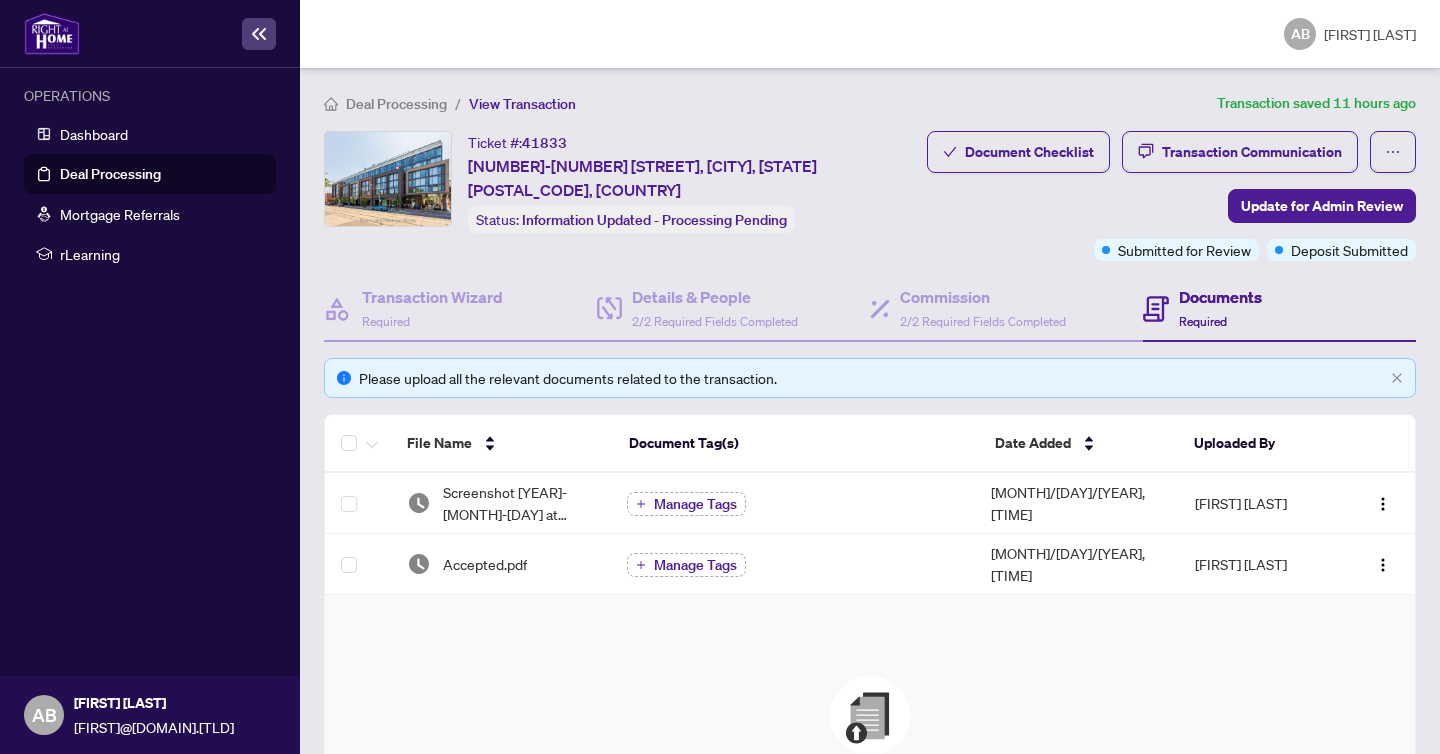 click on "Deal Processing" at bounding box center [396, 104] 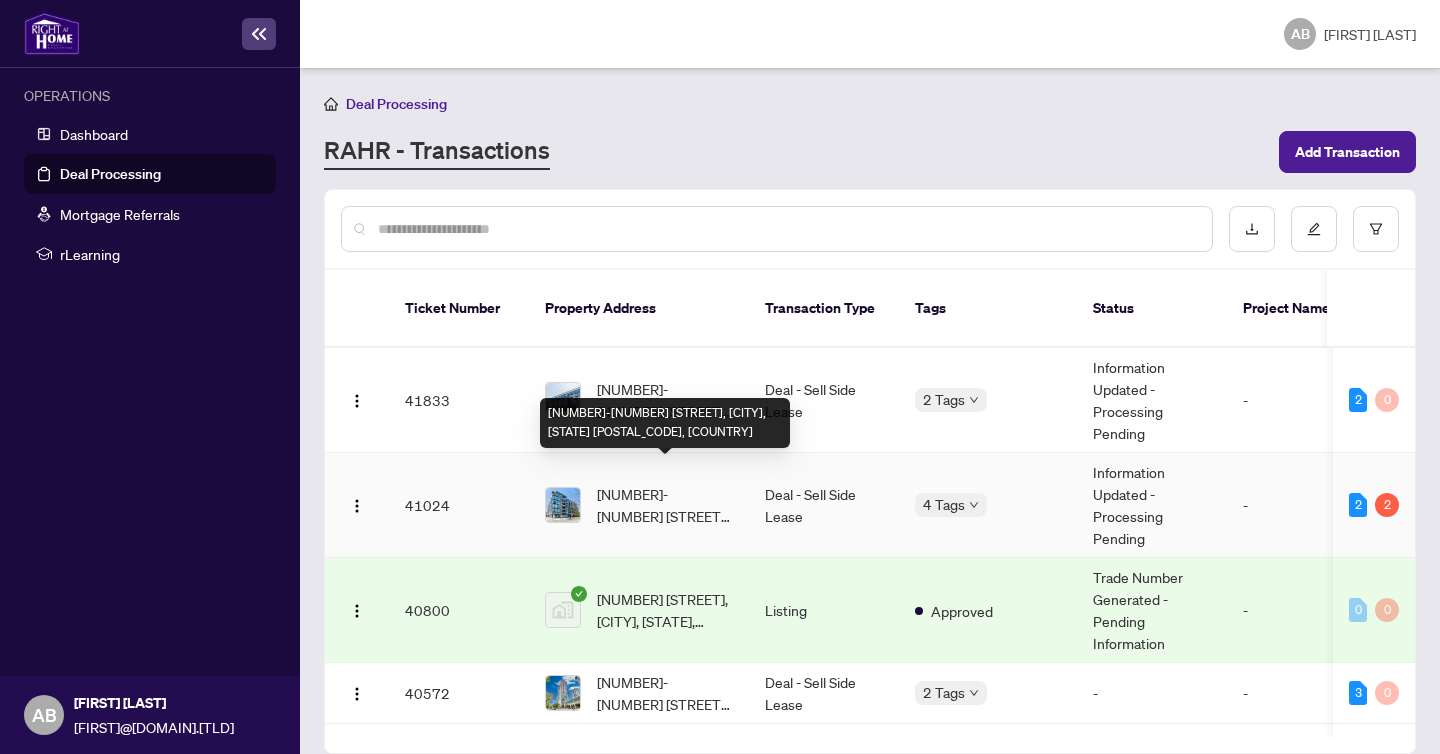 click on "[NUMBER]-[NUMBER] [STREET], [CITY], [STATE] [POSTAL_CODE], [COUNTRY]" at bounding box center [665, 505] 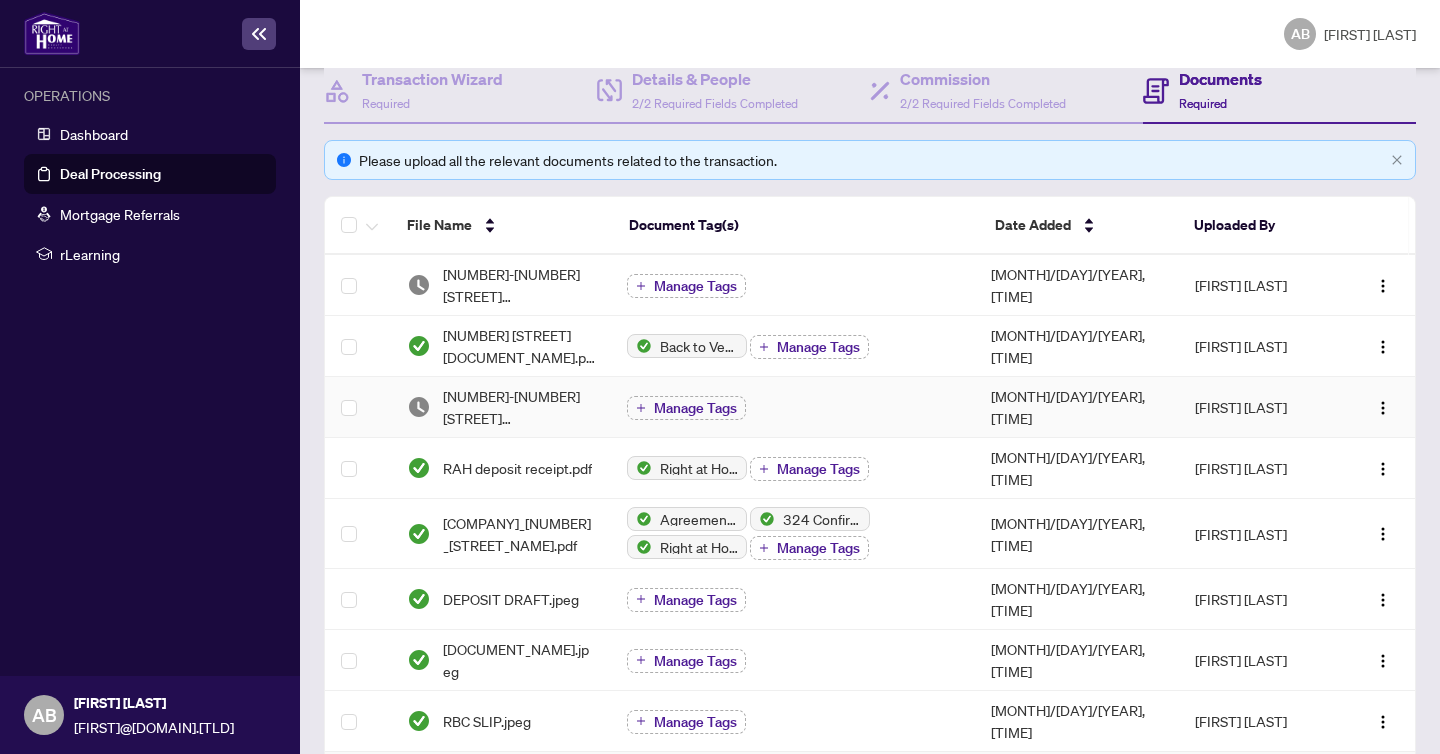 scroll, scrollTop: 0, scrollLeft: 0, axis: both 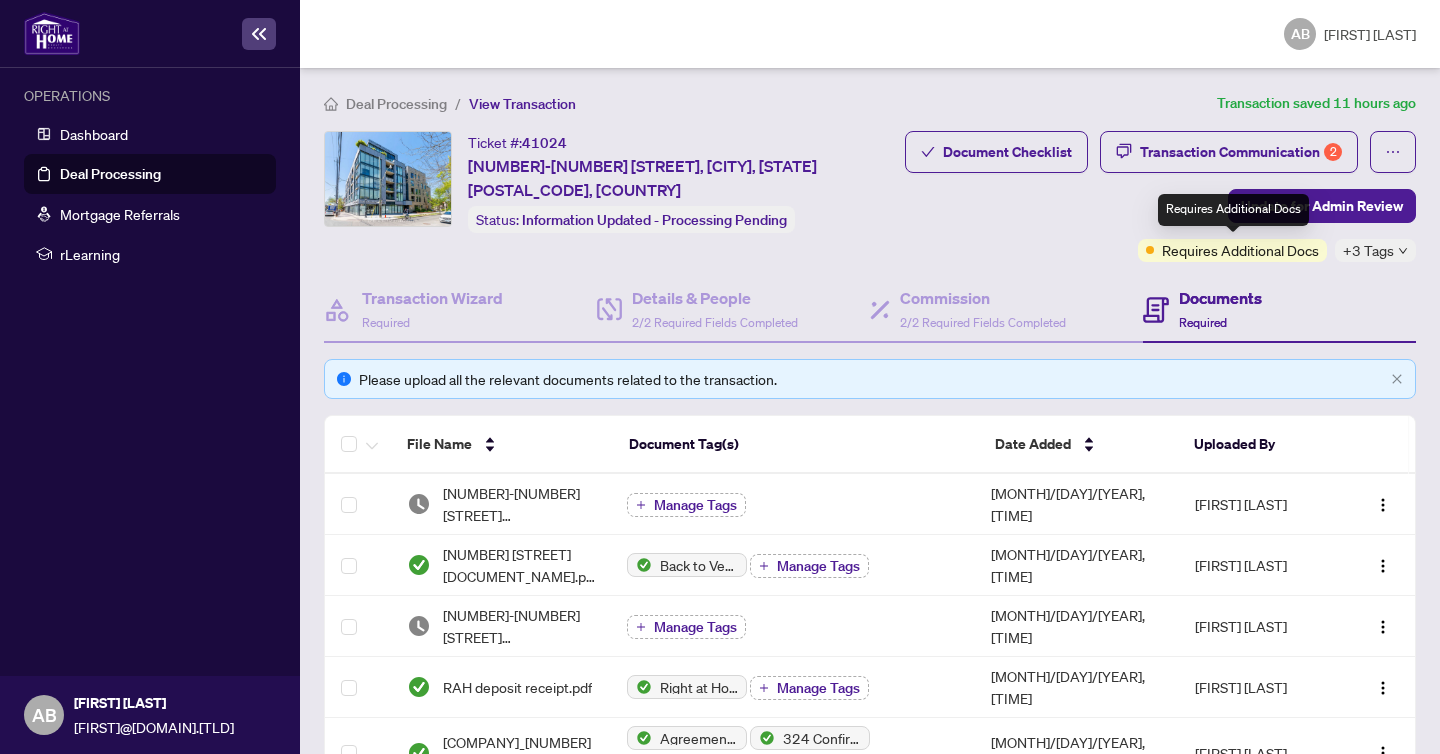 click on "Requires Additional Docs" at bounding box center [1240, 250] 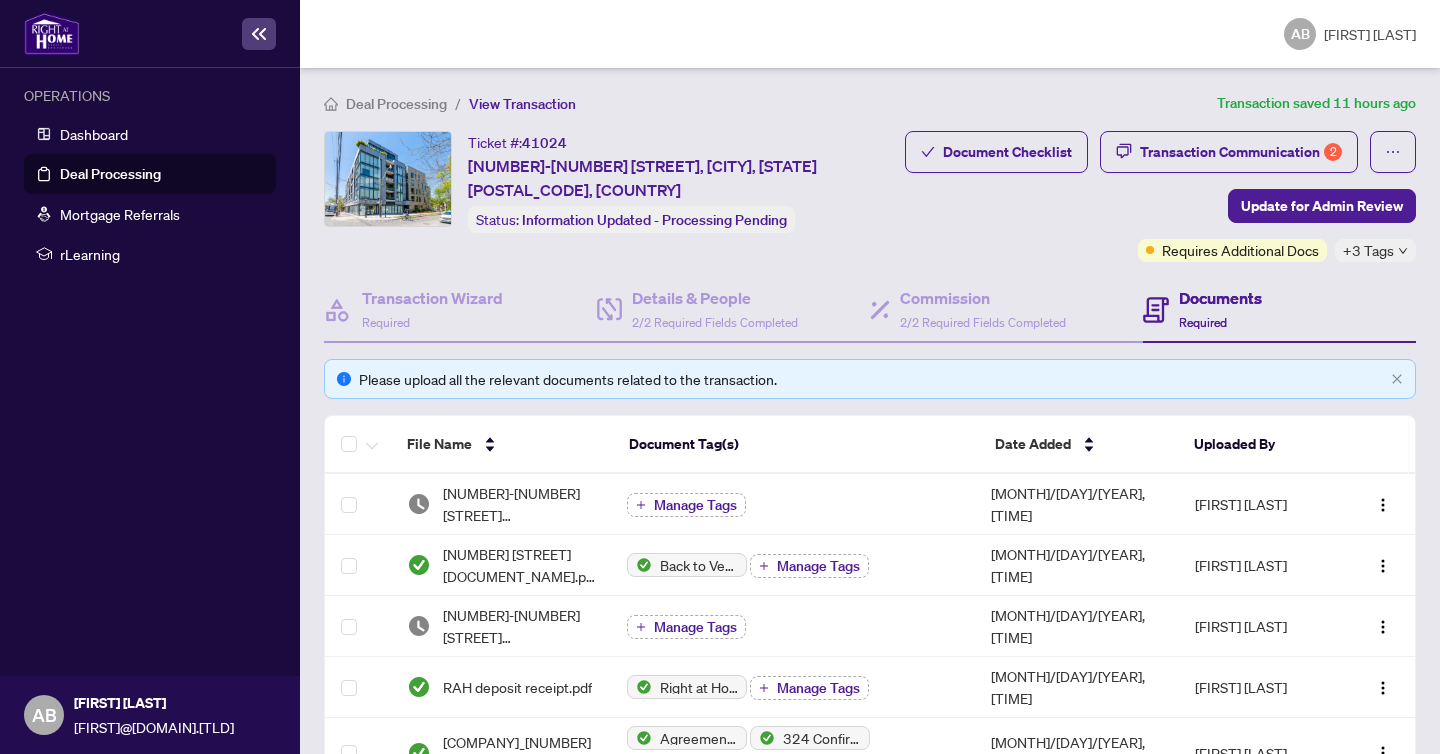 click on "+3 Tags" at bounding box center [1368, 250] 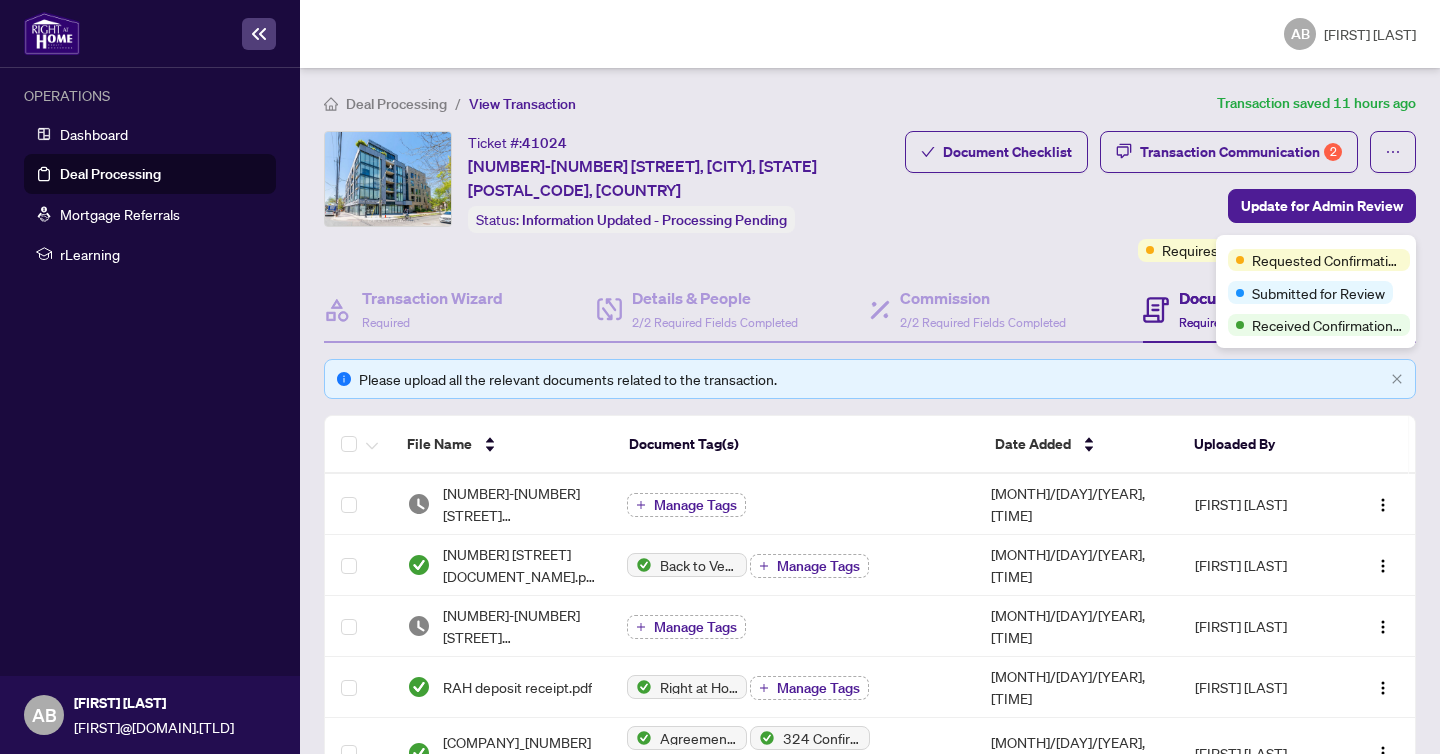 click on "Requested Confirmation of Closing" at bounding box center (1327, 260) 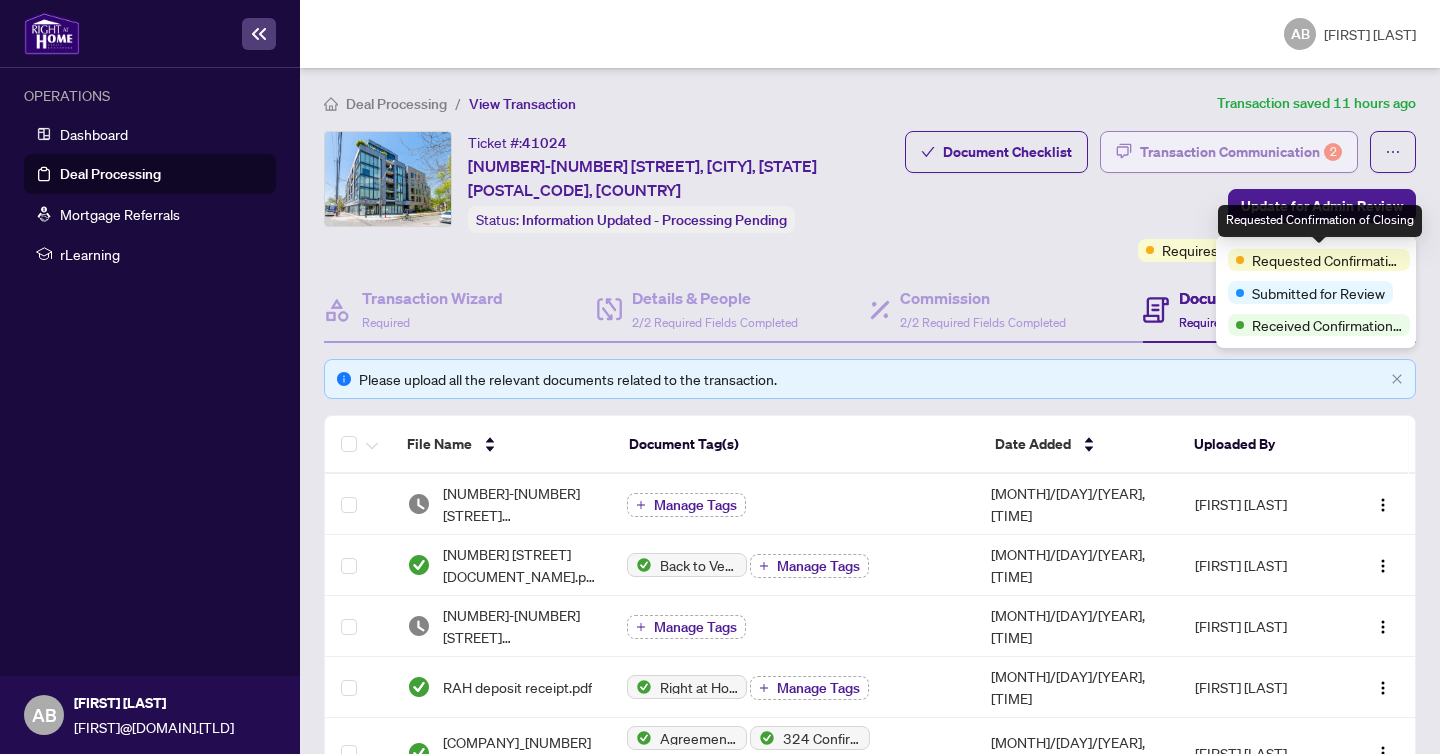 click on "Transaction Communication 2" at bounding box center [1241, 152] 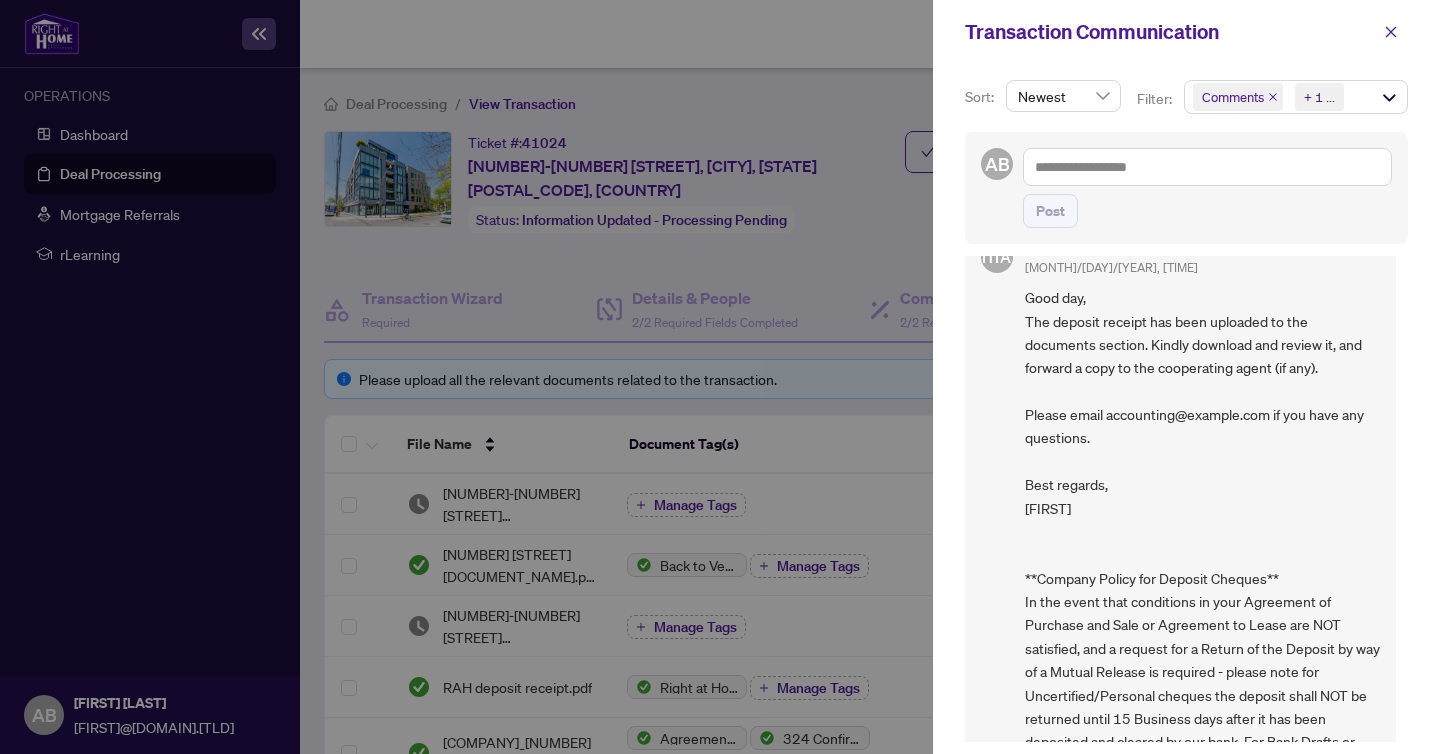 scroll, scrollTop: 838, scrollLeft: 0, axis: vertical 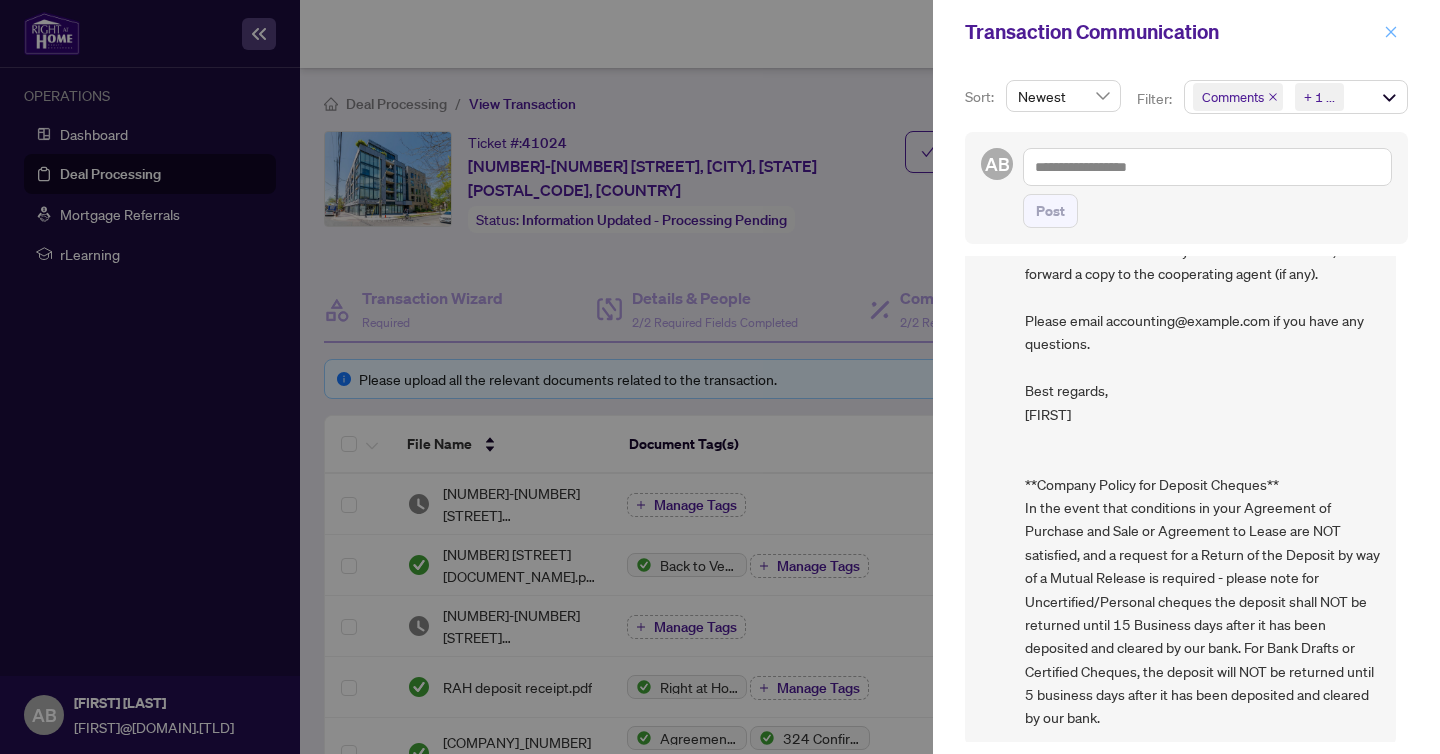 click at bounding box center [1391, 32] 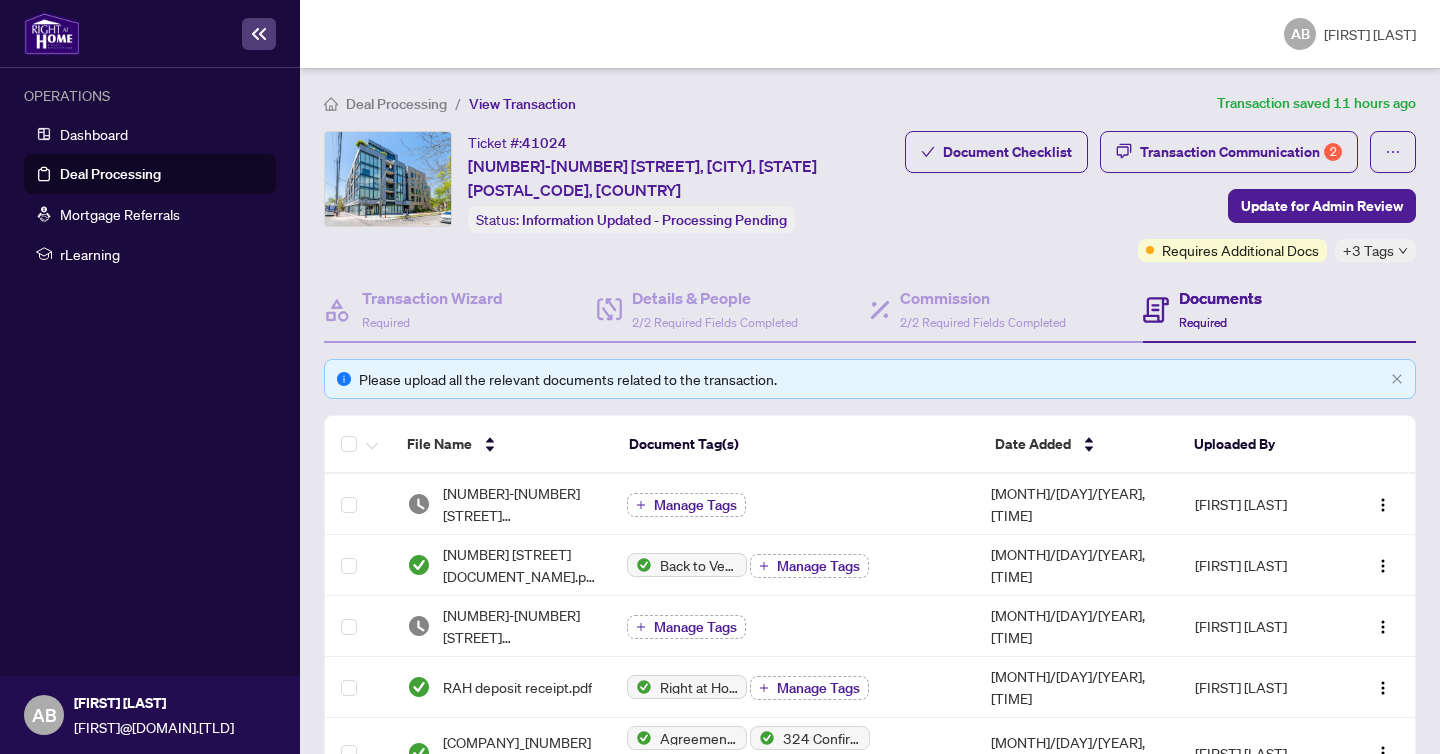 click on "Deal Processing" at bounding box center [396, 104] 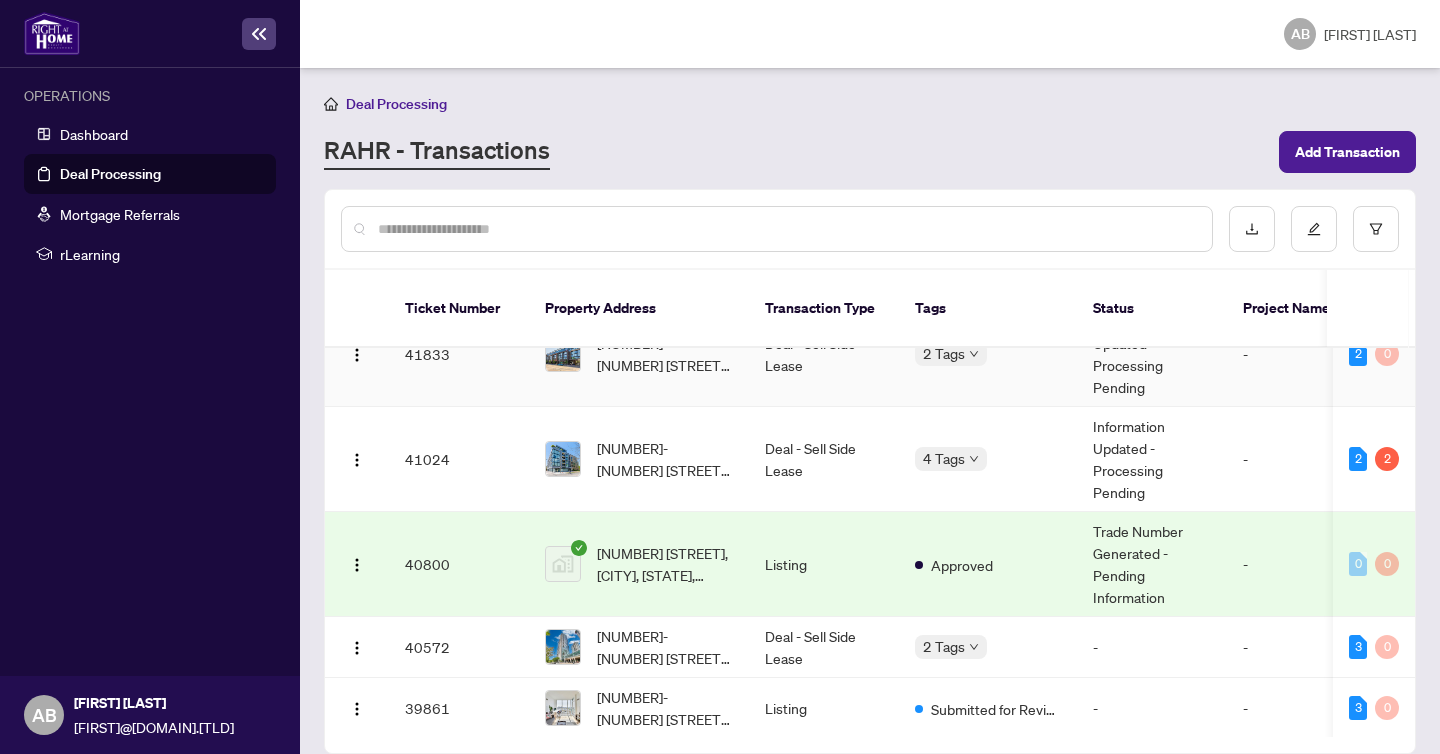 scroll, scrollTop: 48, scrollLeft: 0, axis: vertical 